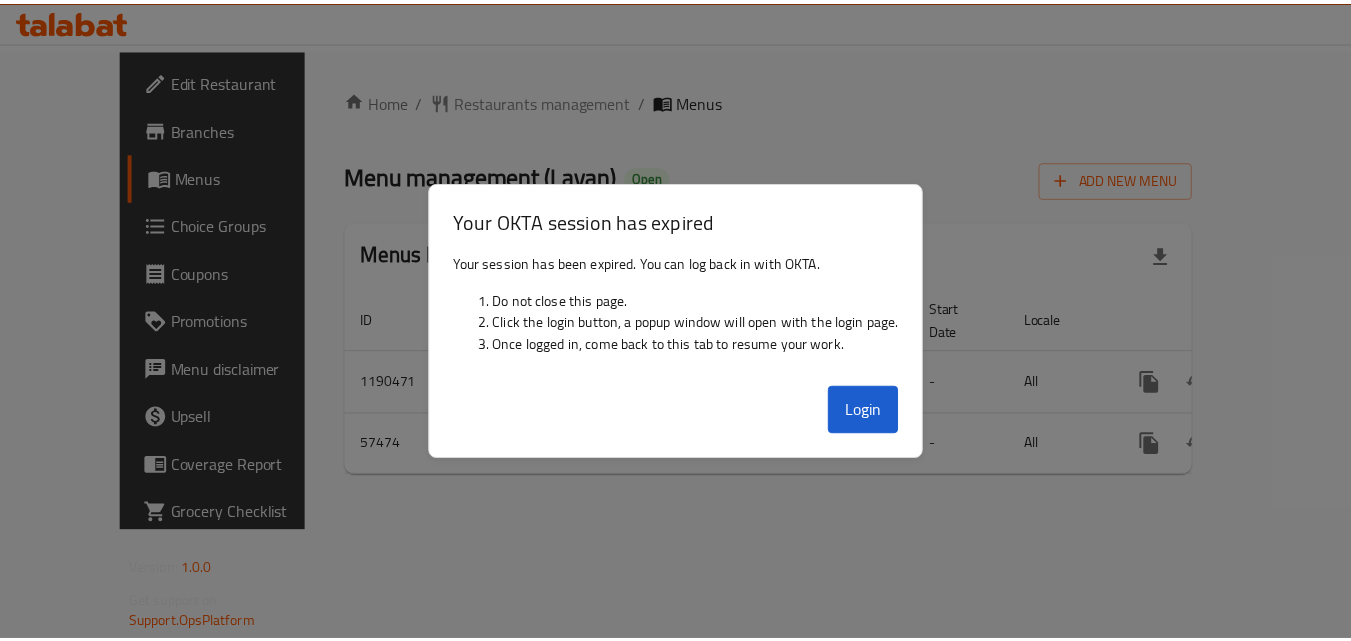 scroll, scrollTop: 0, scrollLeft: 0, axis: both 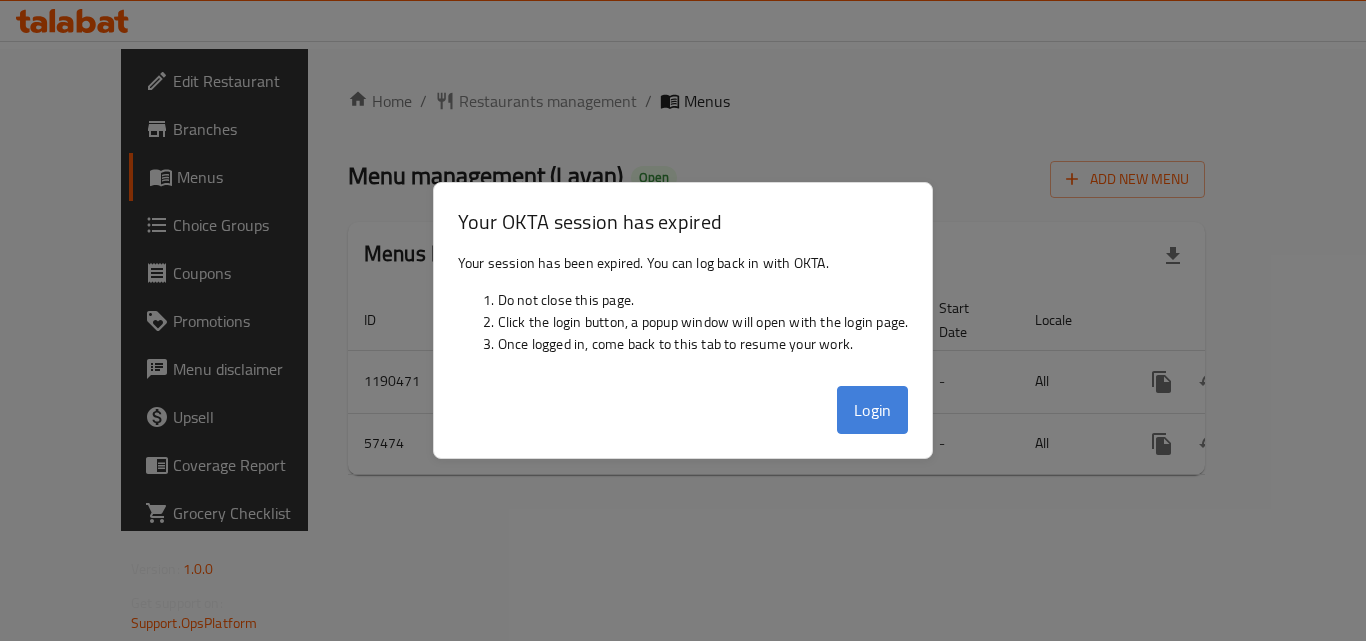 click on "Login" at bounding box center [873, 410] 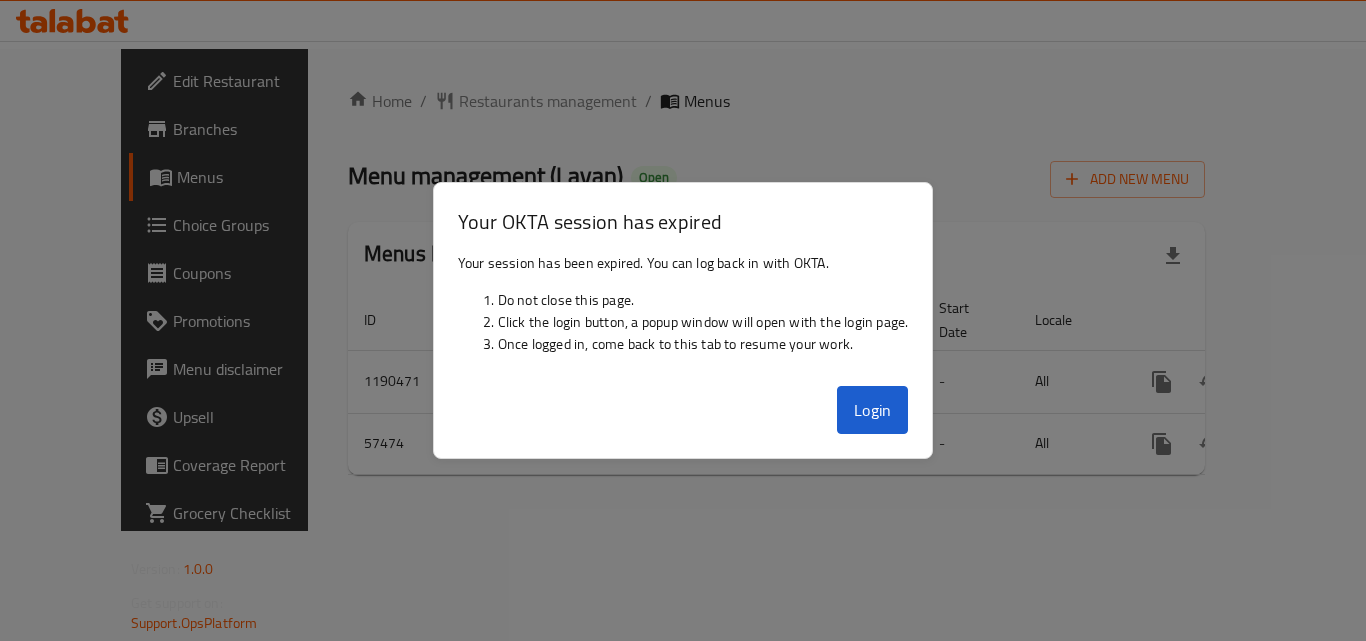 click at bounding box center (683, 320) 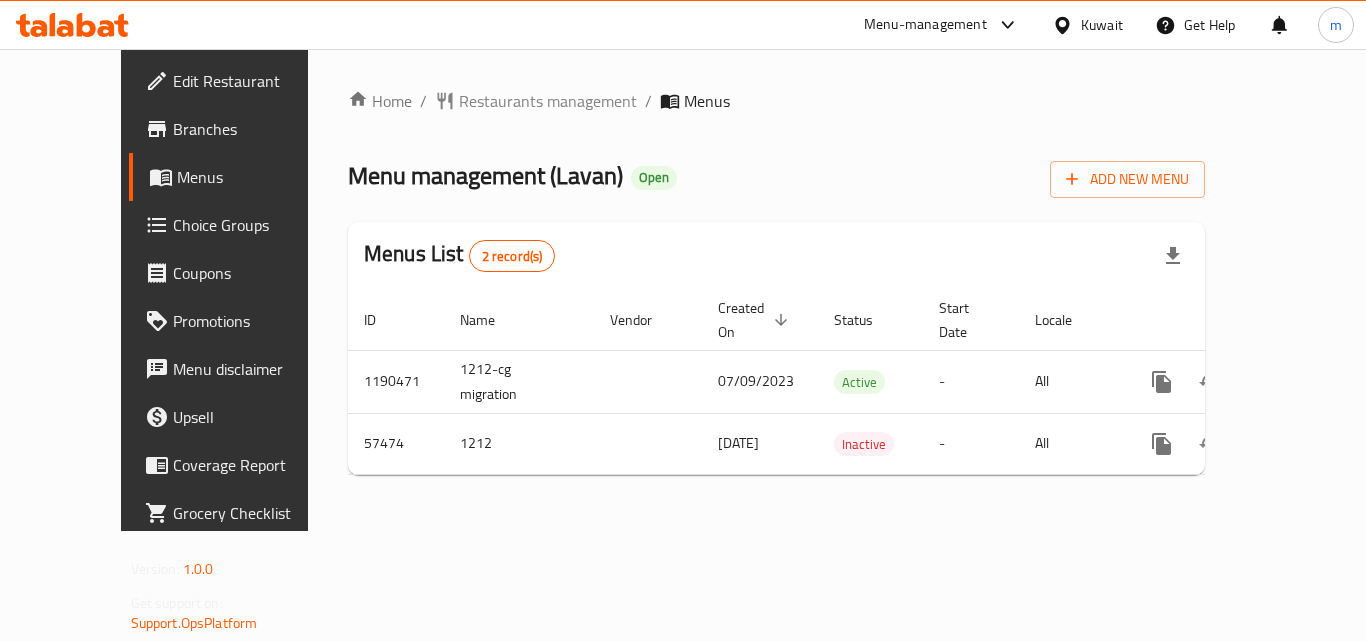 click on "Kuwait" at bounding box center [1102, 25] 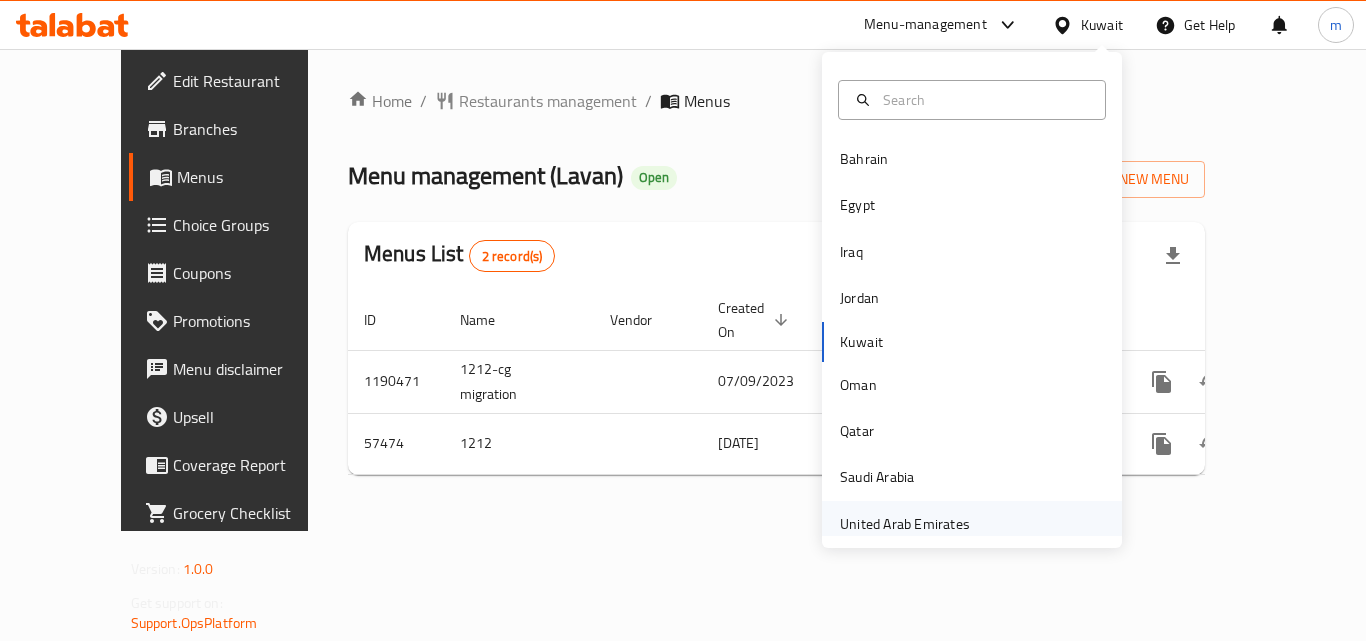 click on "United Arab Emirates" at bounding box center (905, 524) 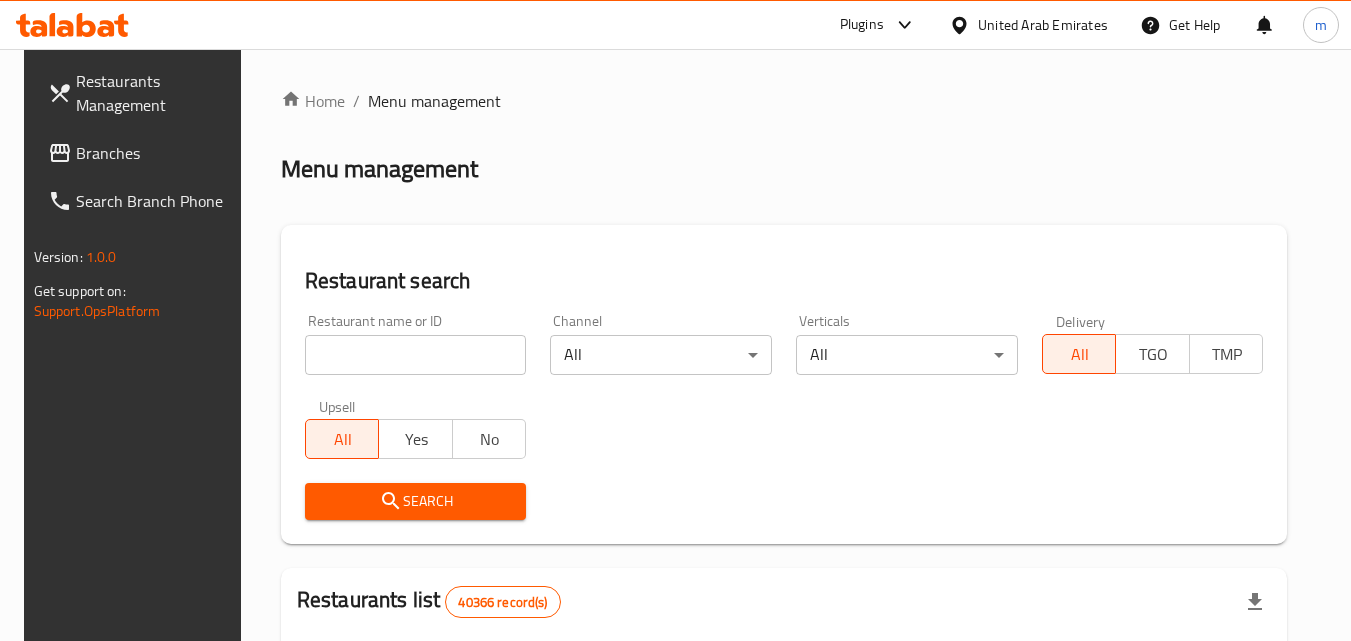 click on "Branches" at bounding box center [155, 153] 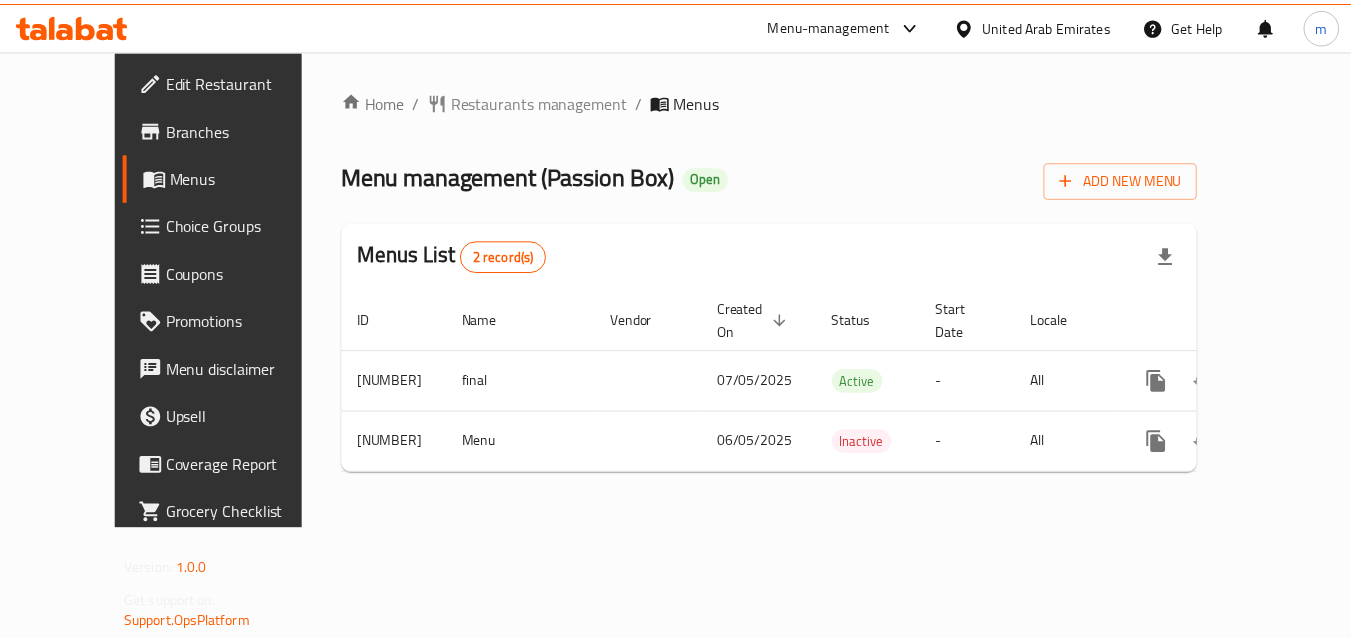 scroll, scrollTop: 0, scrollLeft: 0, axis: both 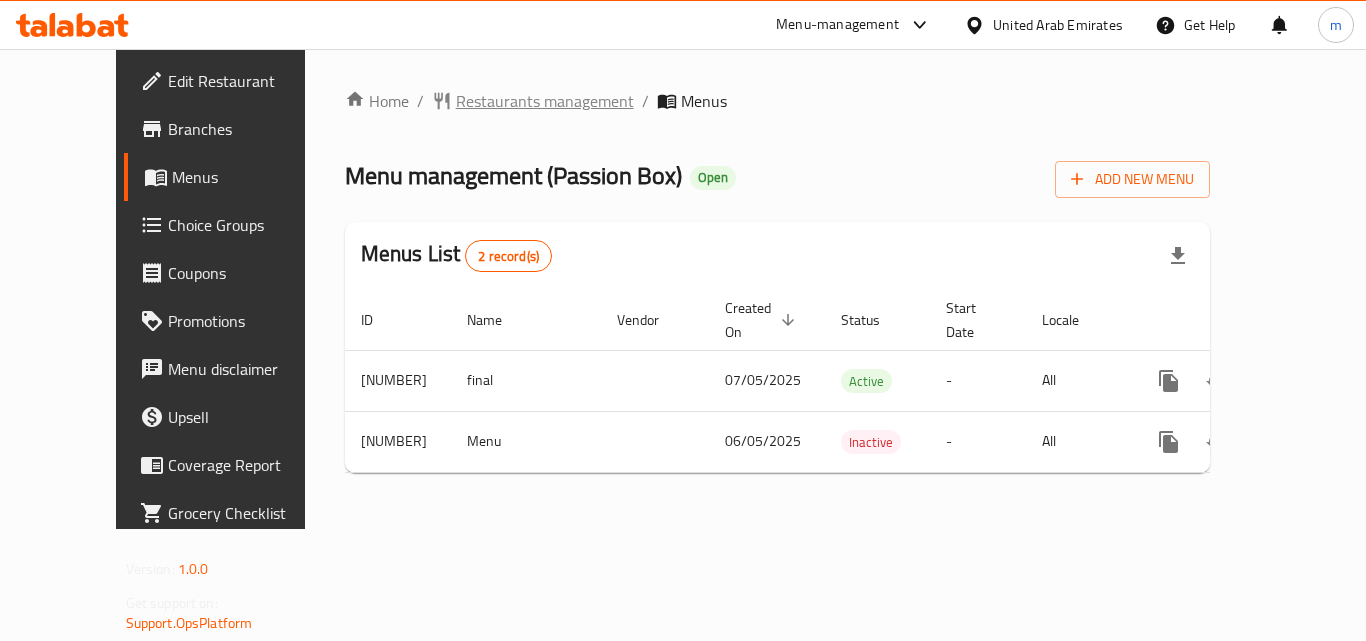 click on "Restaurants management" at bounding box center (545, 101) 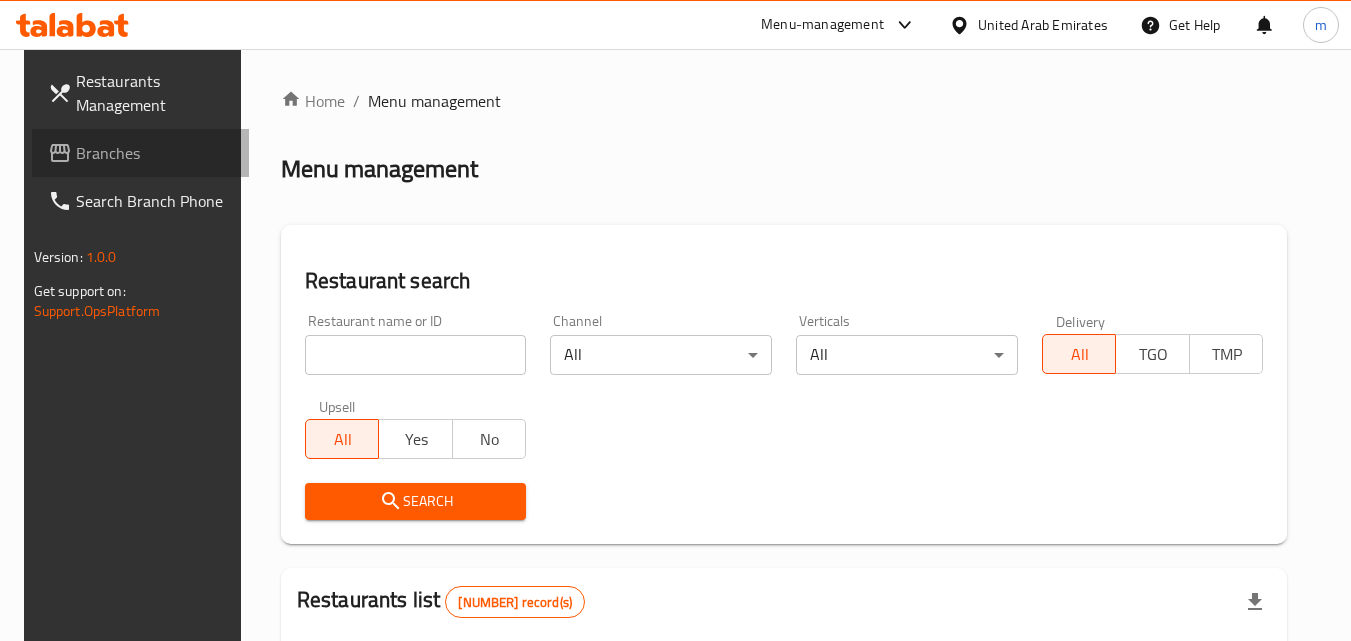 click on "Branches" at bounding box center [155, 153] 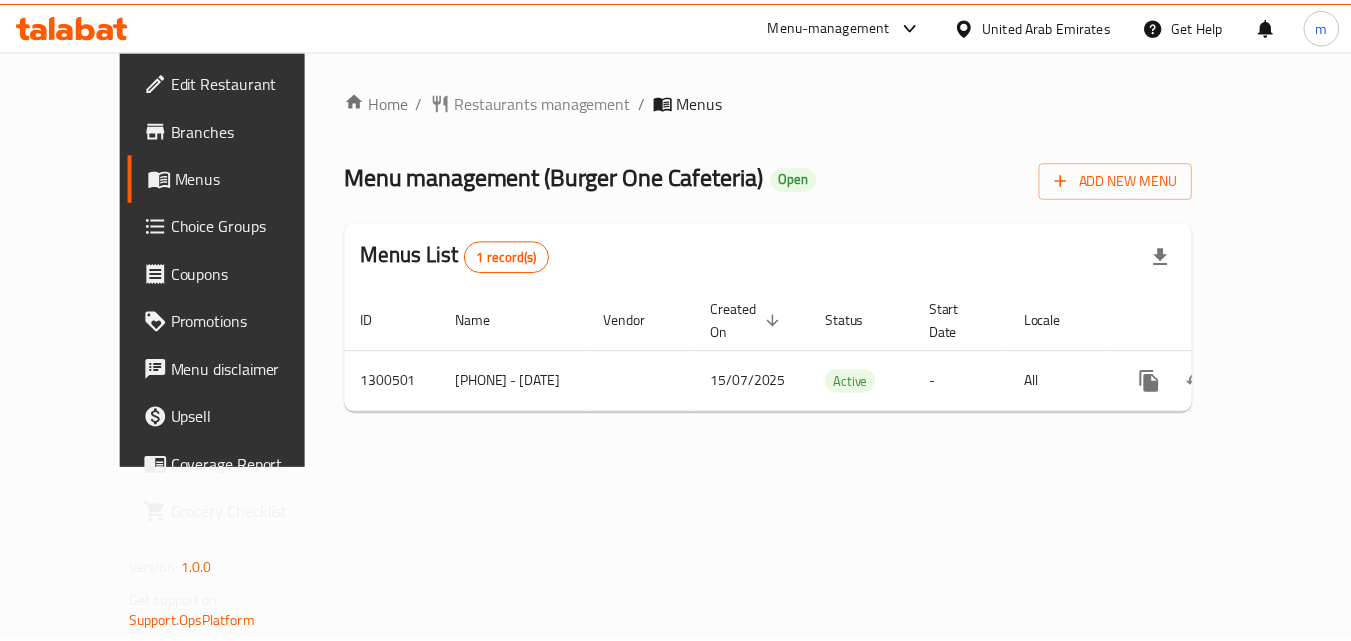 scroll, scrollTop: 0, scrollLeft: 0, axis: both 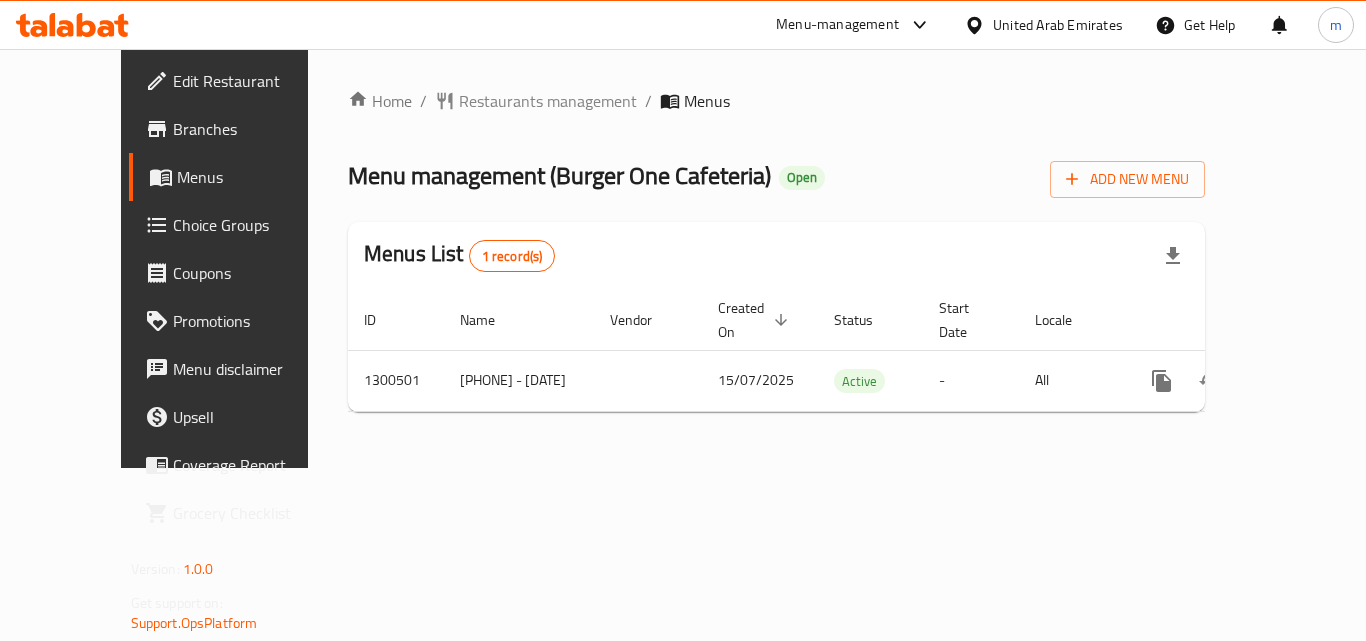 click on "United Arab Emirates" at bounding box center [1058, 25] 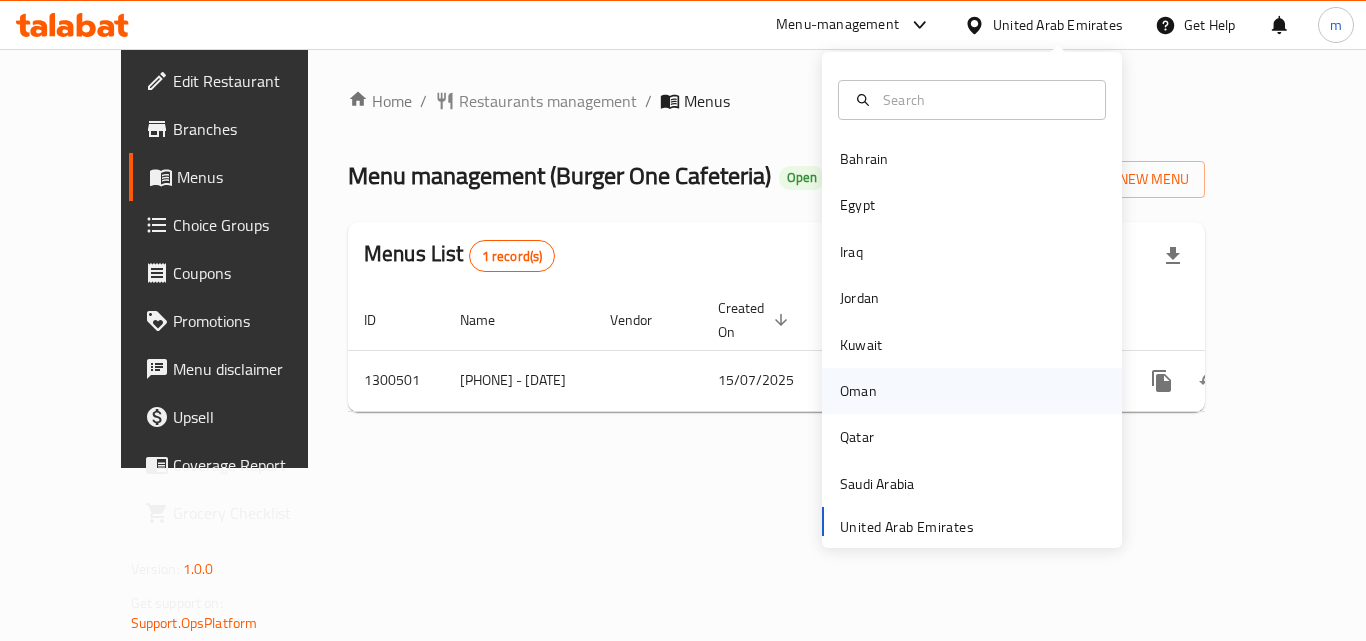click on "Oman" at bounding box center [858, 391] 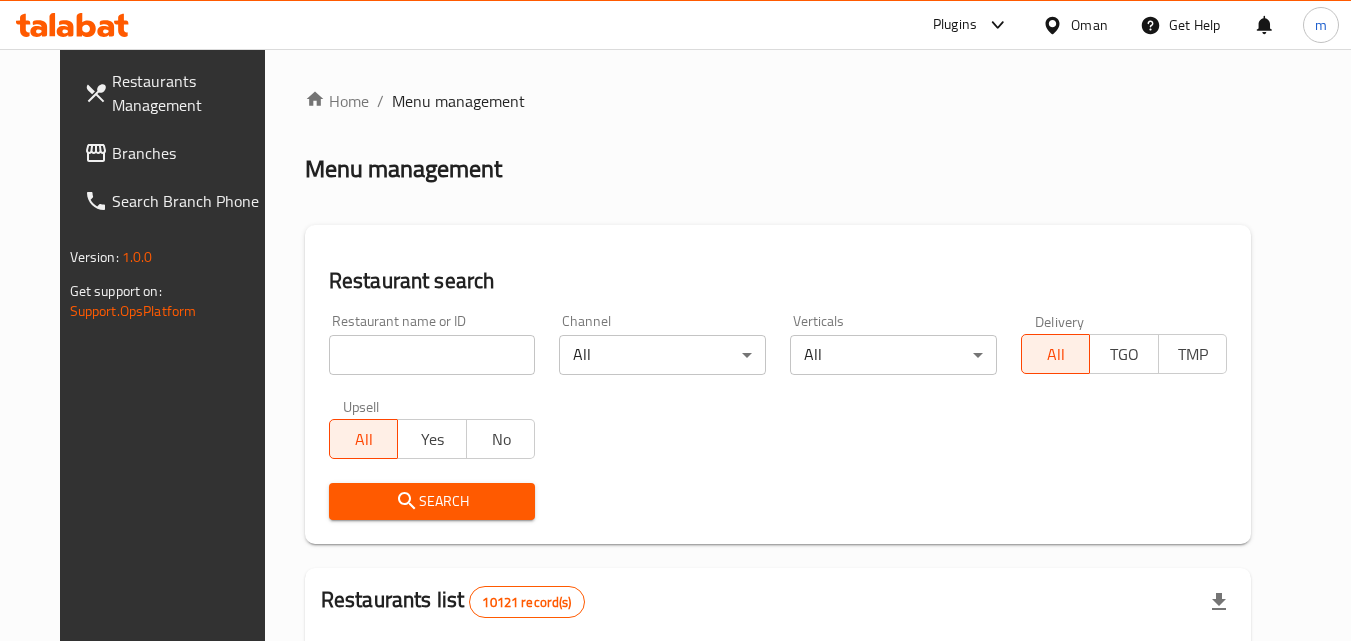 click on "Branches" at bounding box center [191, 153] 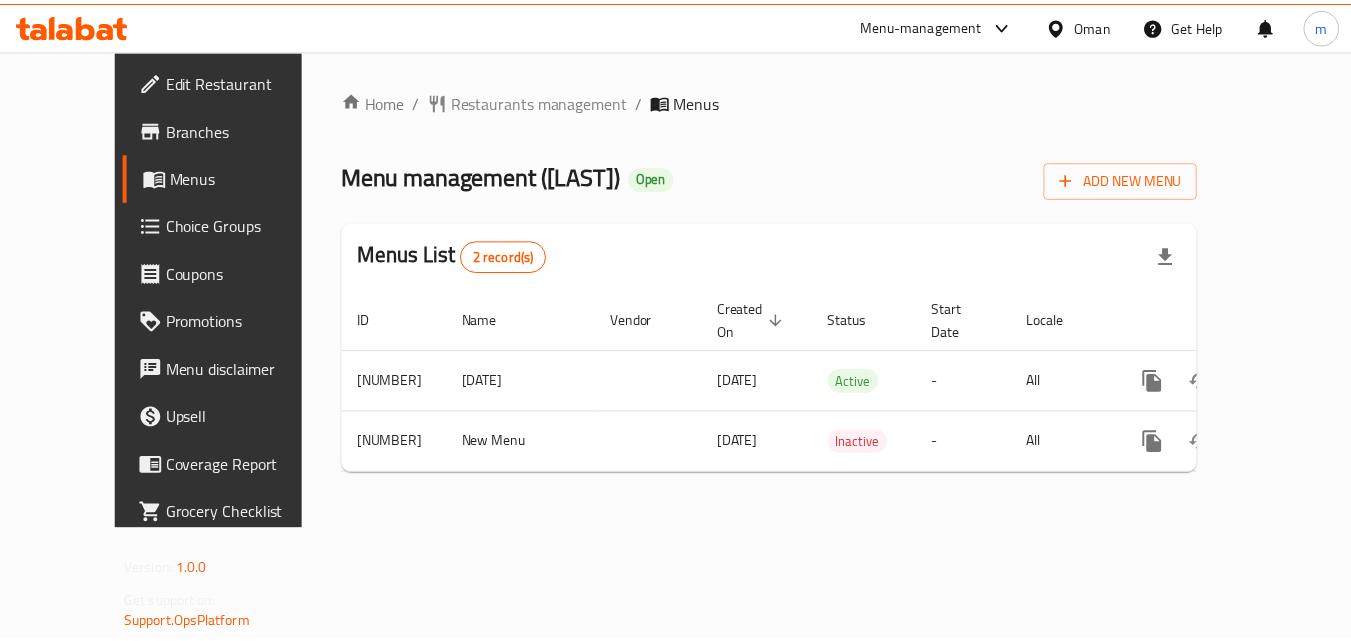 scroll, scrollTop: 0, scrollLeft: 0, axis: both 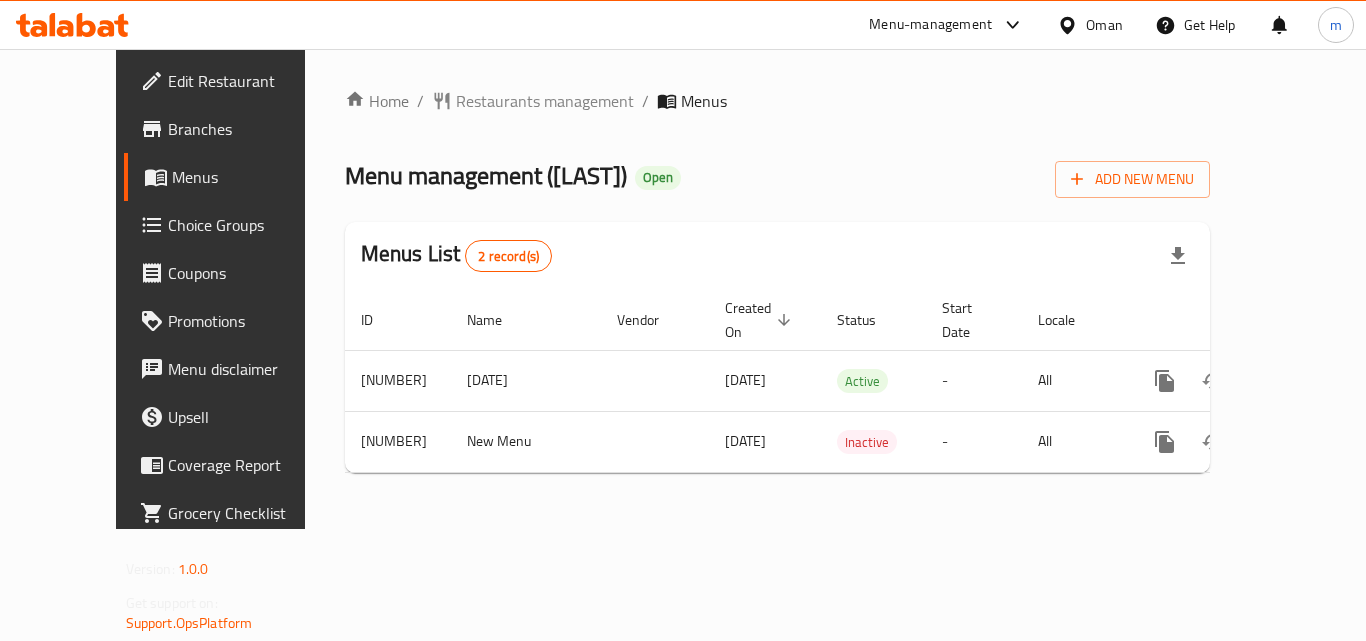 click on "Oman" at bounding box center (1104, 25) 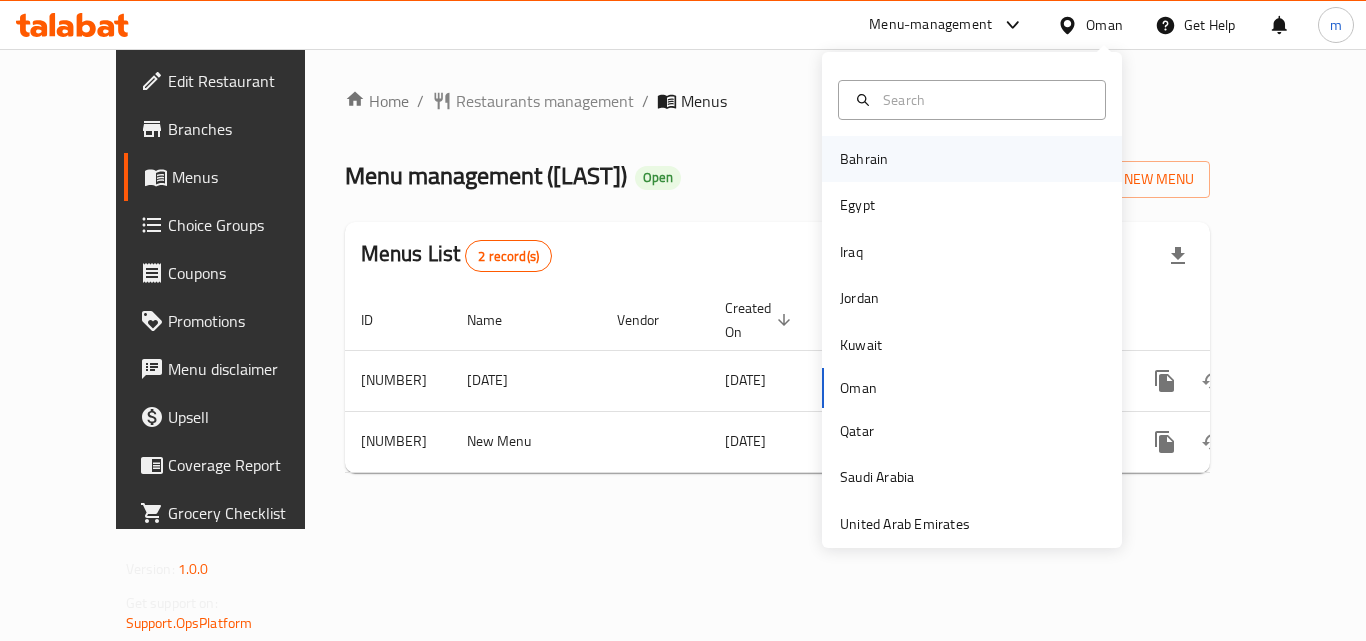 click on "Bahrain" at bounding box center (864, 159) 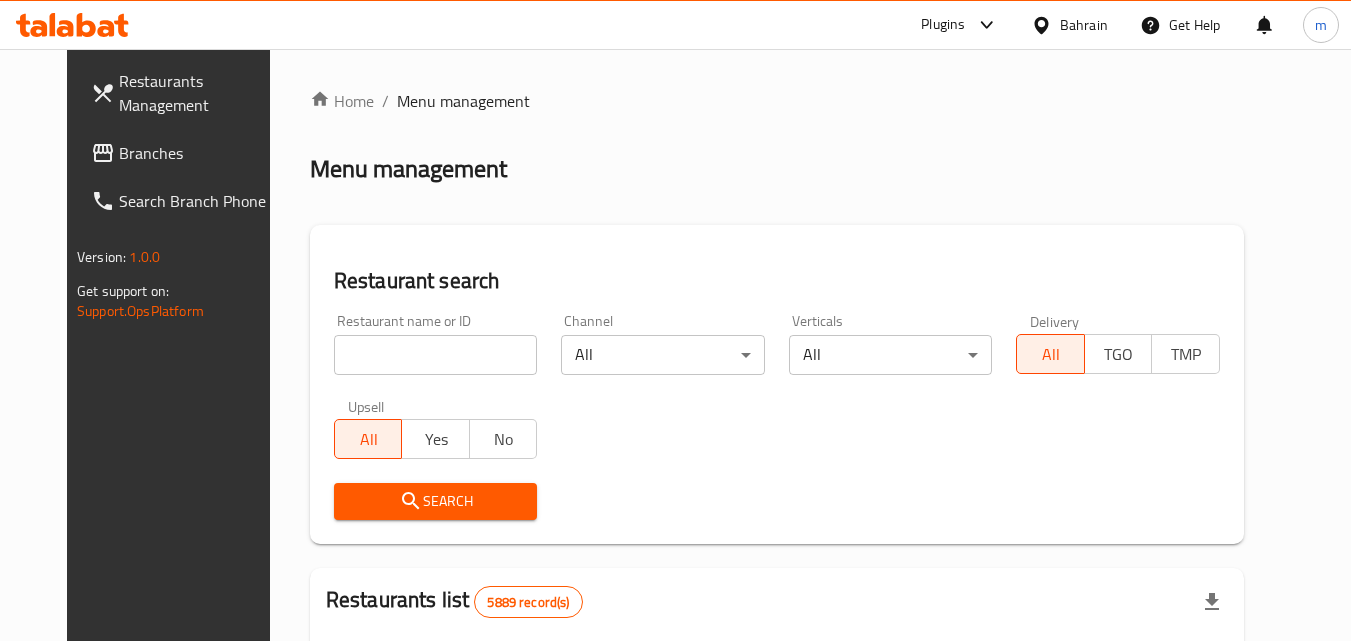 click on "Branches" at bounding box center [198, 153] 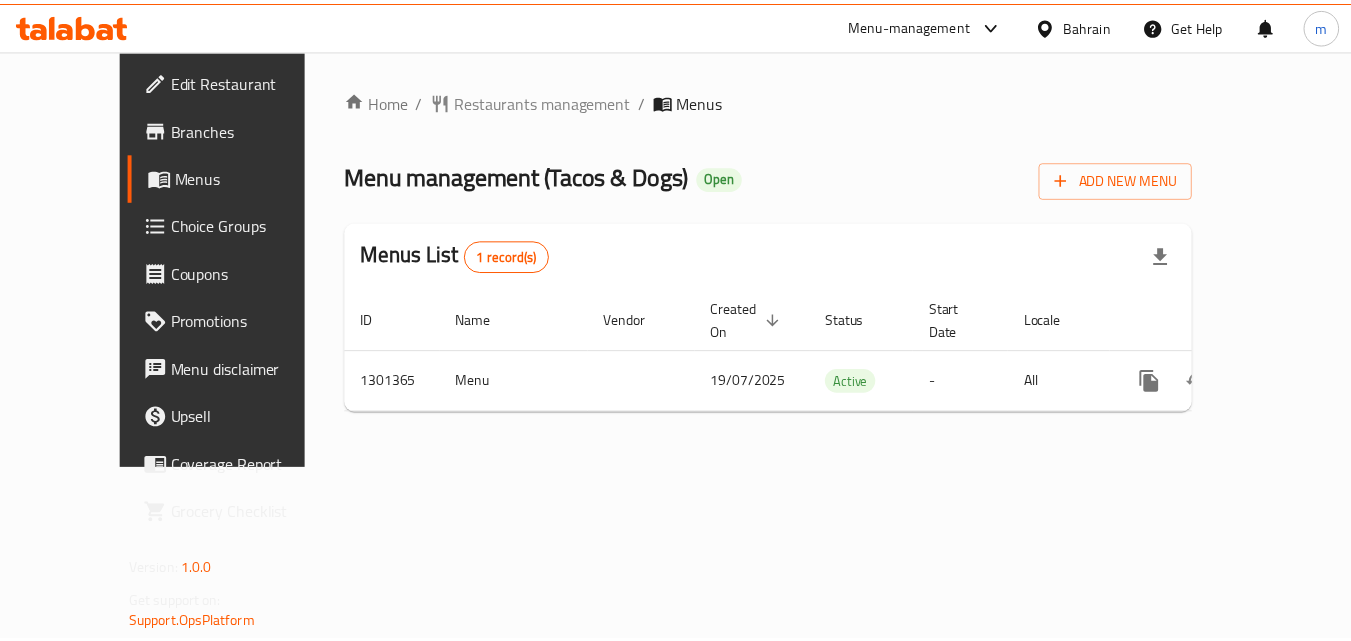 scroll, scrollTop: 0, scrollLeft: 0, axis: both 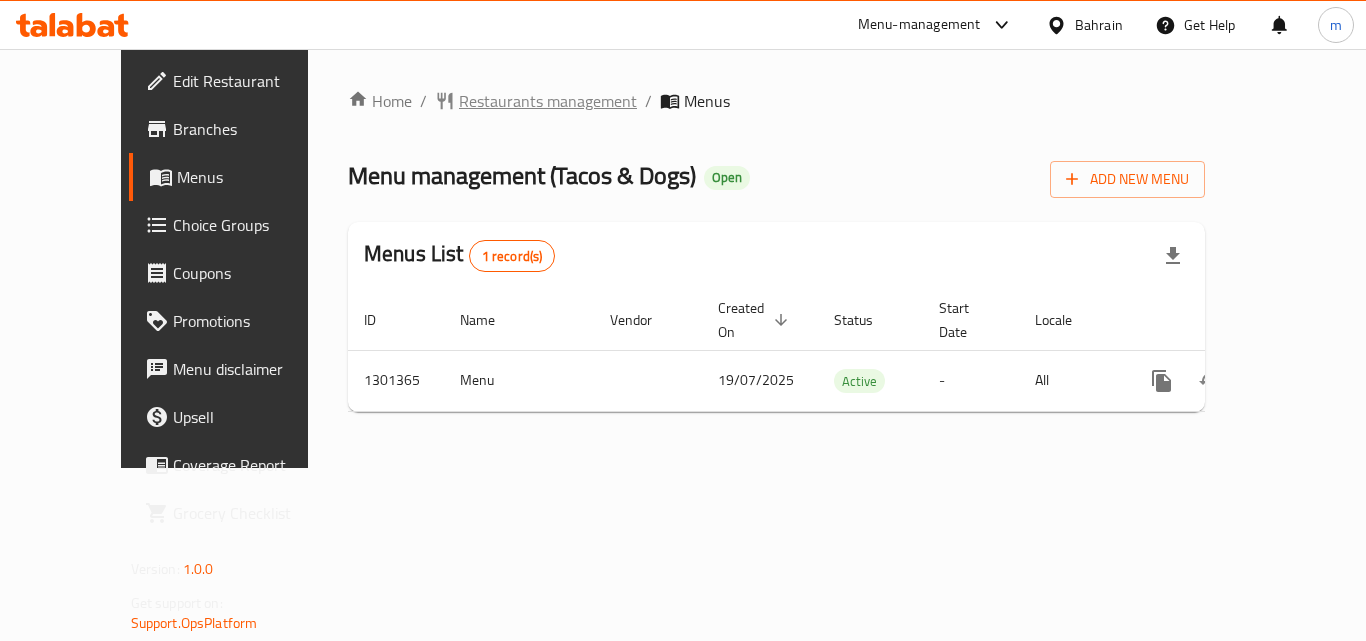 click on "Restaurants management" at bounding box center (548, 101) 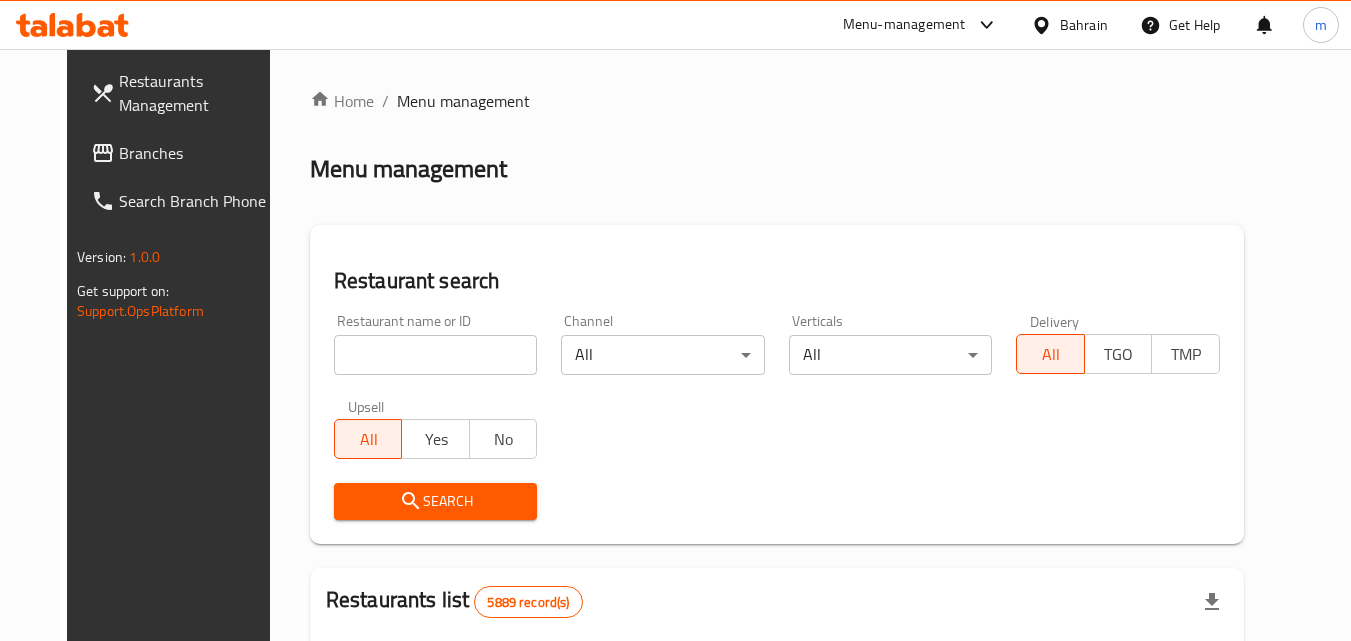 click on "Bahrain" at bounding box center [1084, 25] 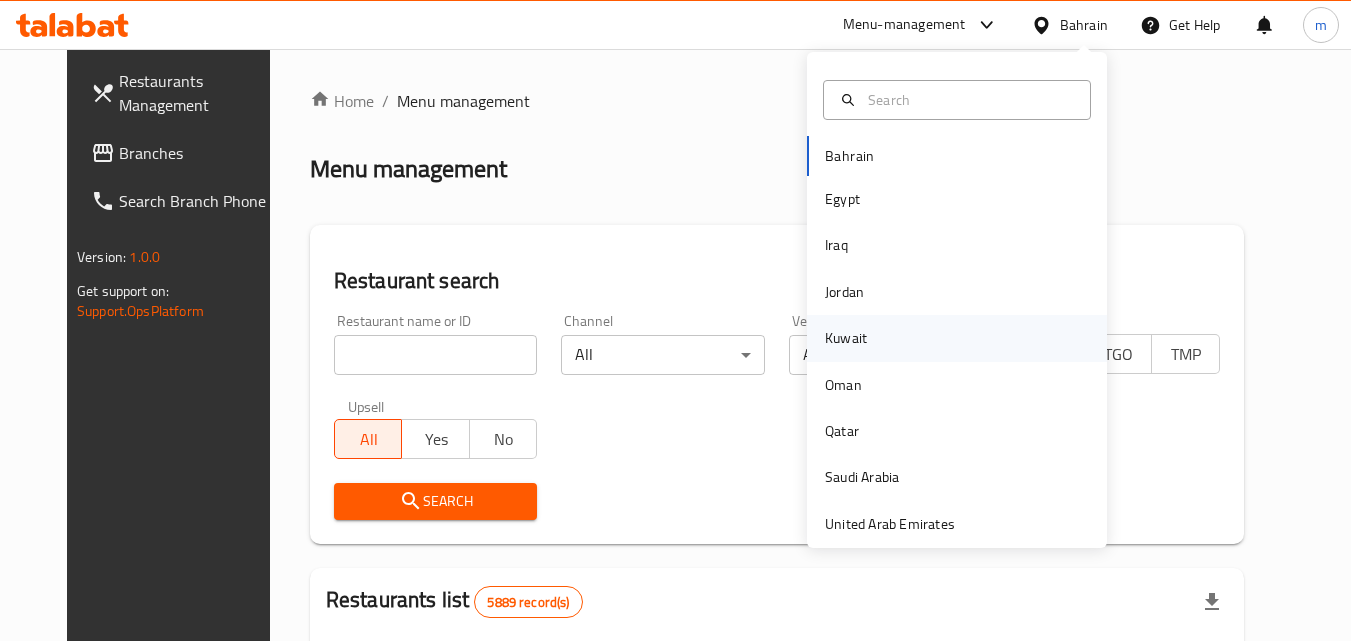 click on "Kuwait" at bounding box center [846, 338] 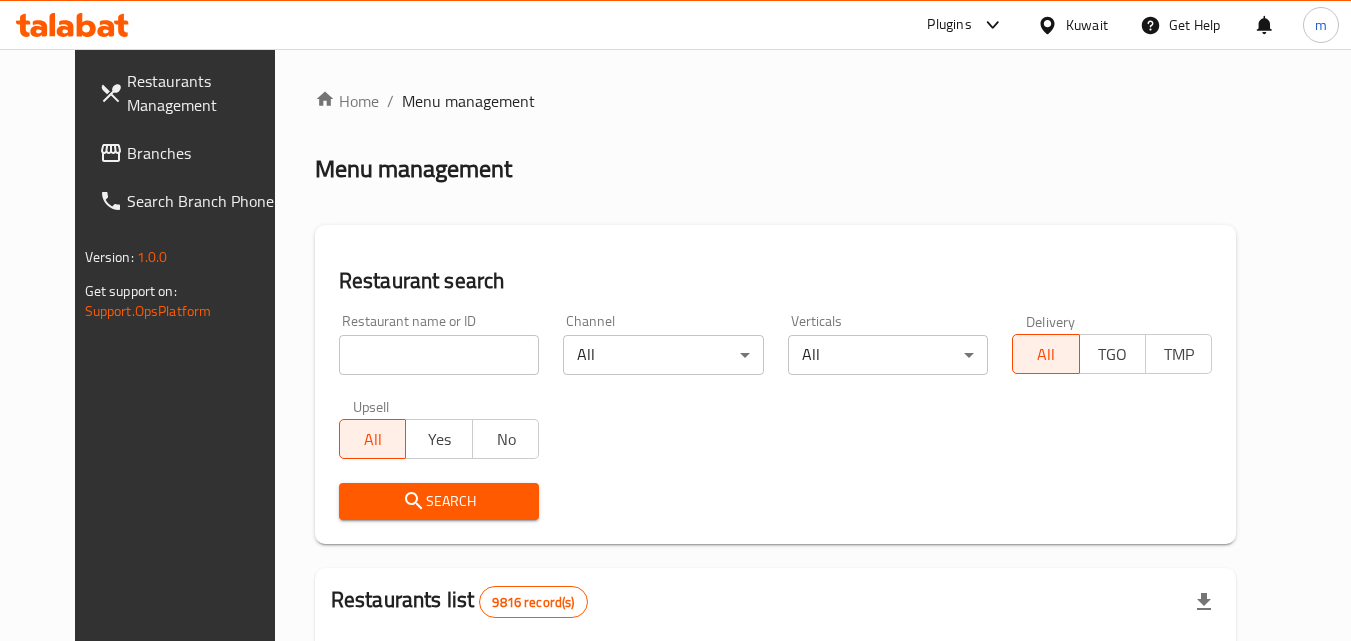 click on "Kuwait" at bounding box center (1087, 25) 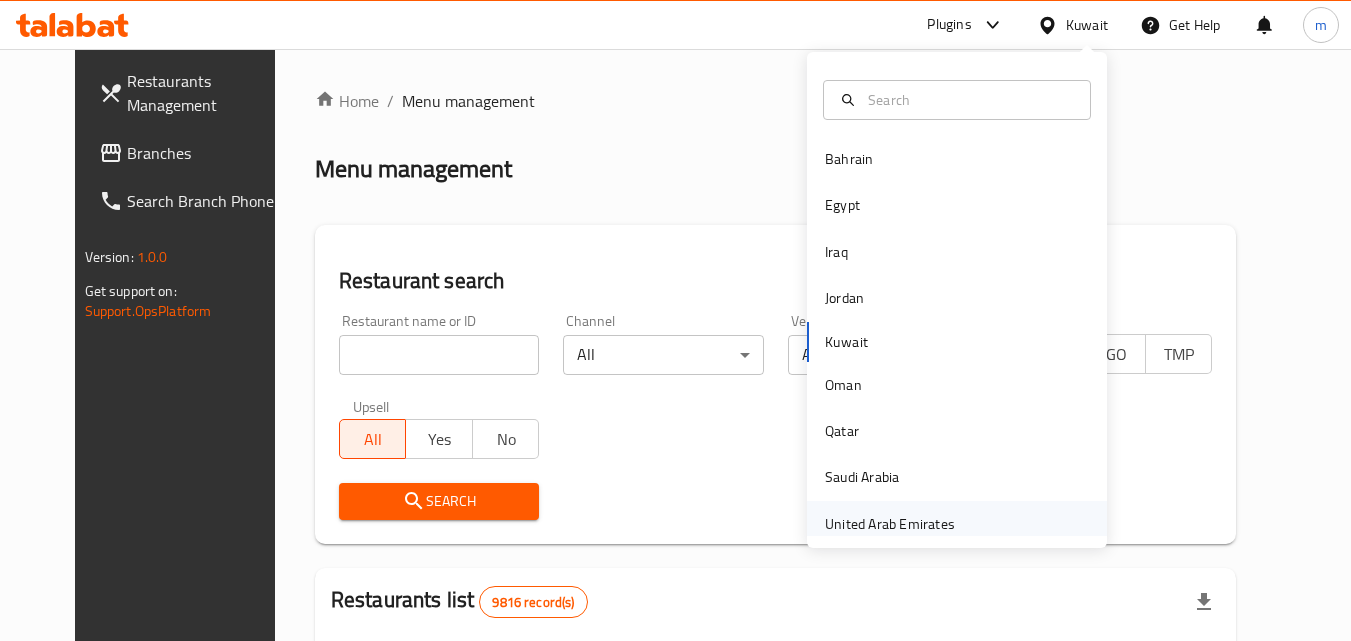 click on "United Arab Emirates" at bounding box center (890, 524) 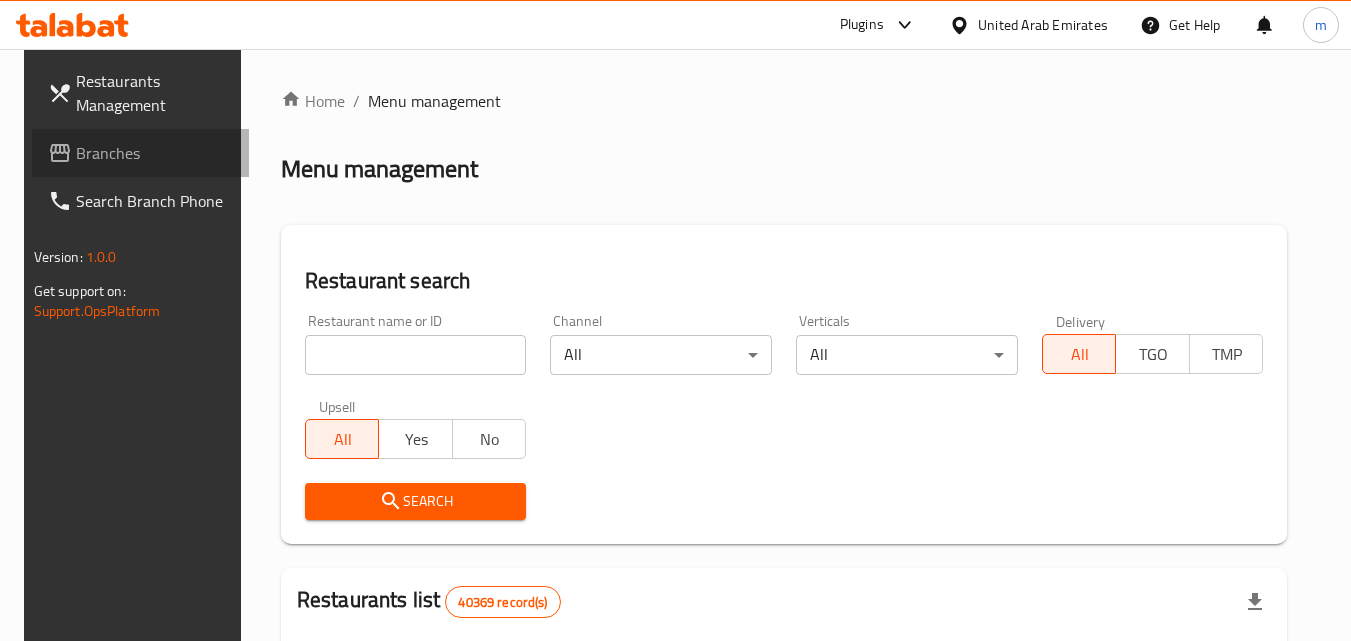 click on "Branches" at bounding box center (155, 153) 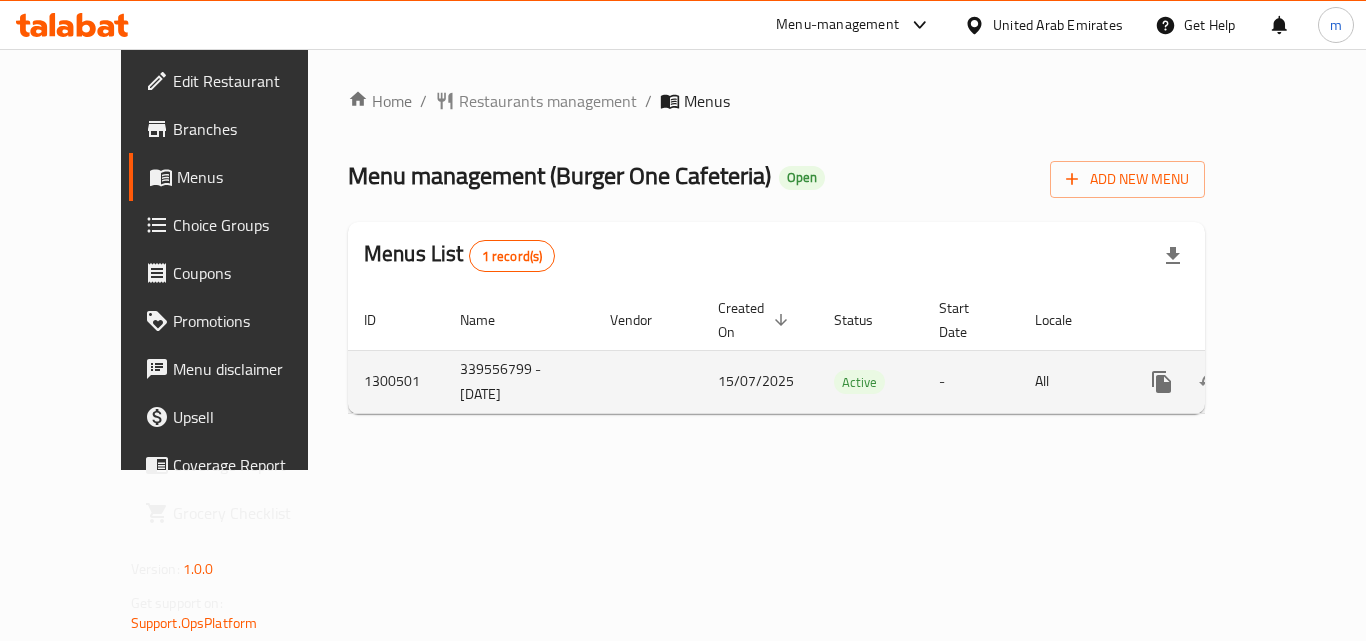 scroll, scrollTop: 0, scrollLeft: 0, axis: both 